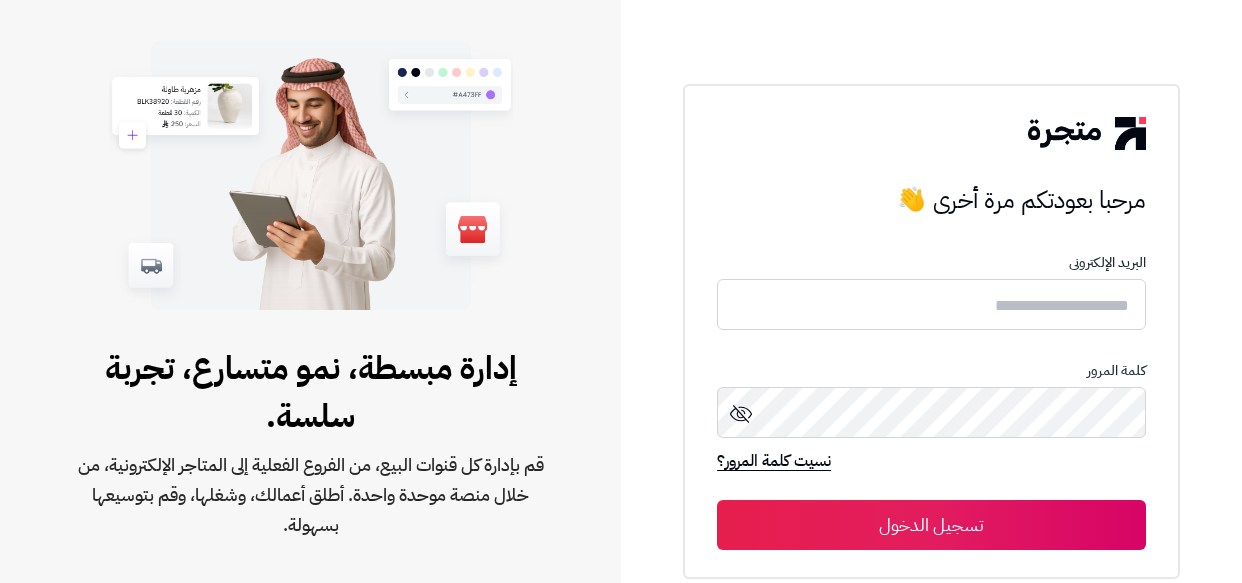 scroll, scrollTop: 0, scrollLeft: 0, axis: both 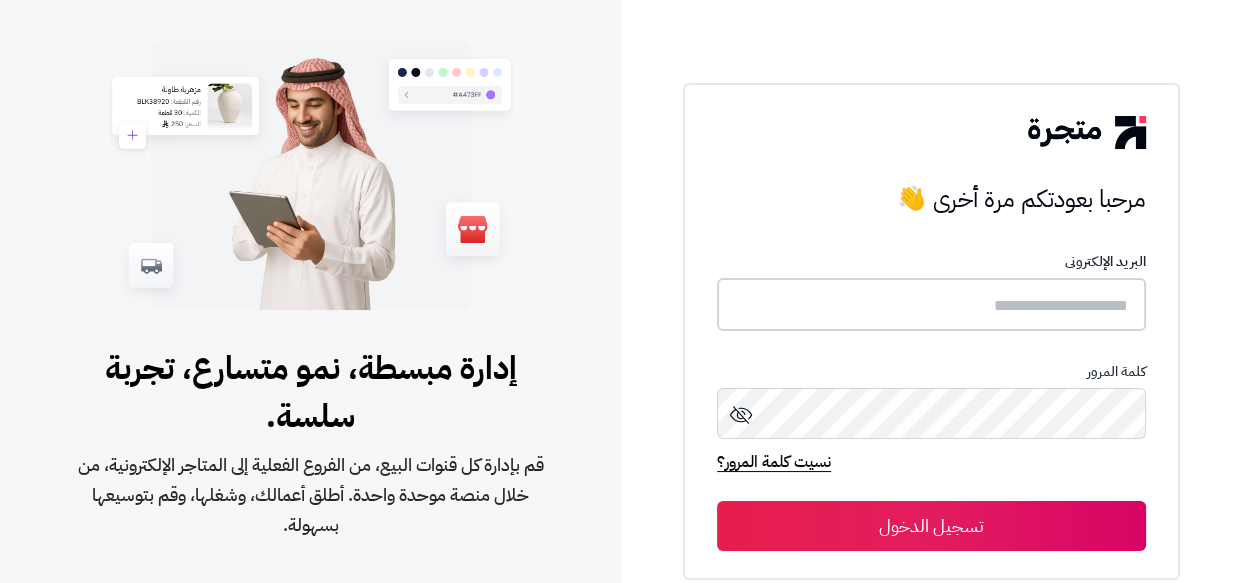 type on "**********" 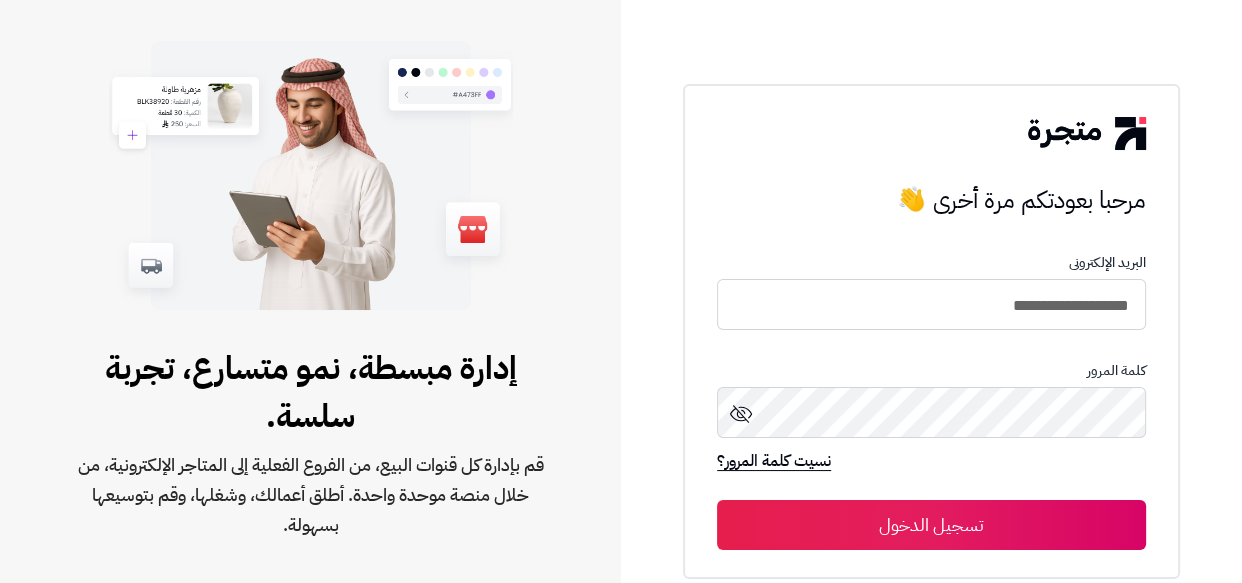click on "تسجيل الدخول" at bounding box center (931, 525) 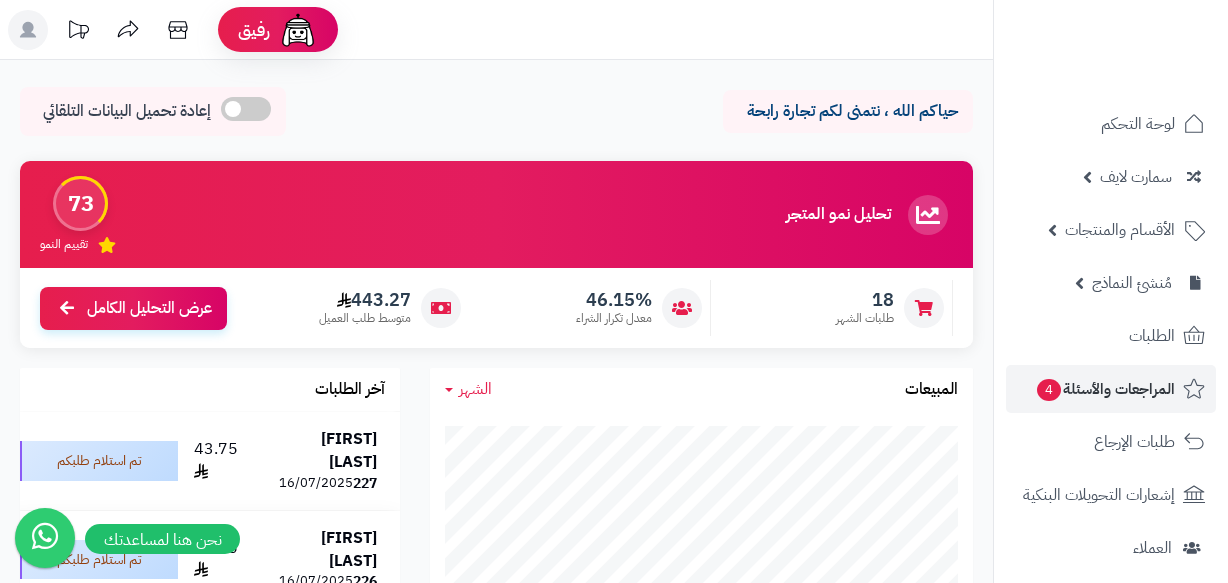 scroll, scrollTop: 0, scrollLeft: 0, axis: both 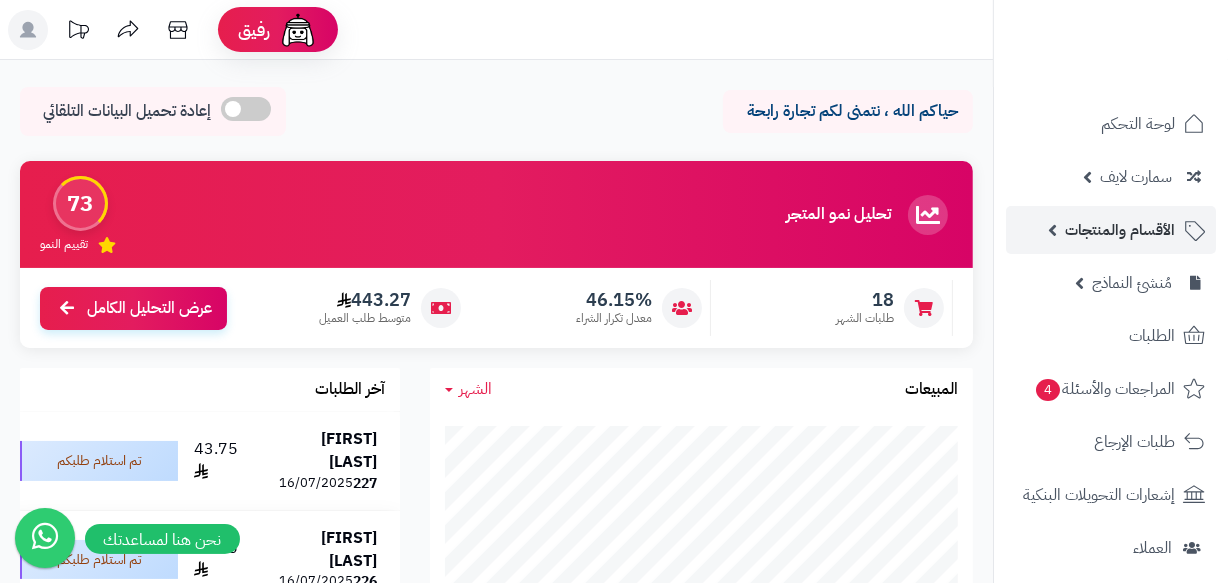 click on "الأقسام والمنتجات" at bounding box center [1120, 230] 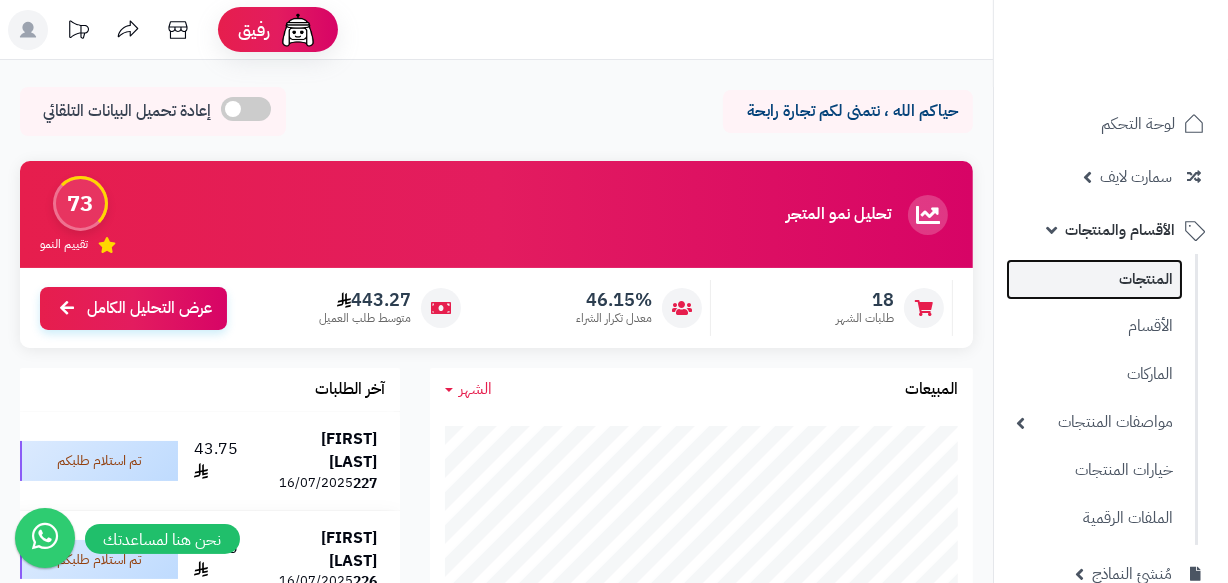click on "المنتجات" at bounding box center [1094, 279] 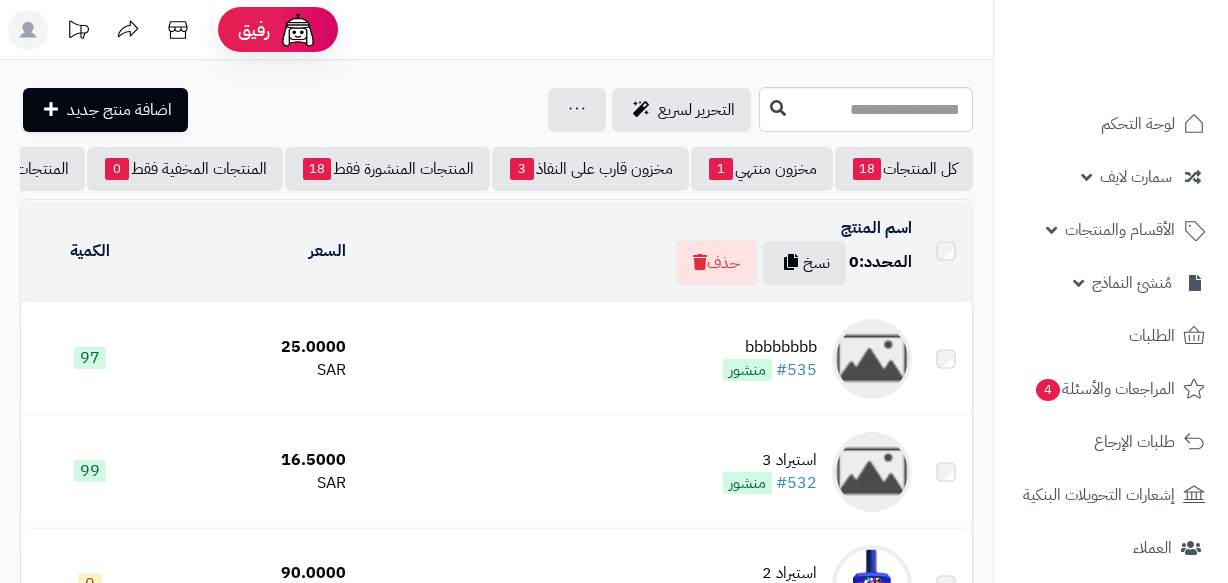 scroll, scrollTop: 0, scrollLeft: 0, axis: both 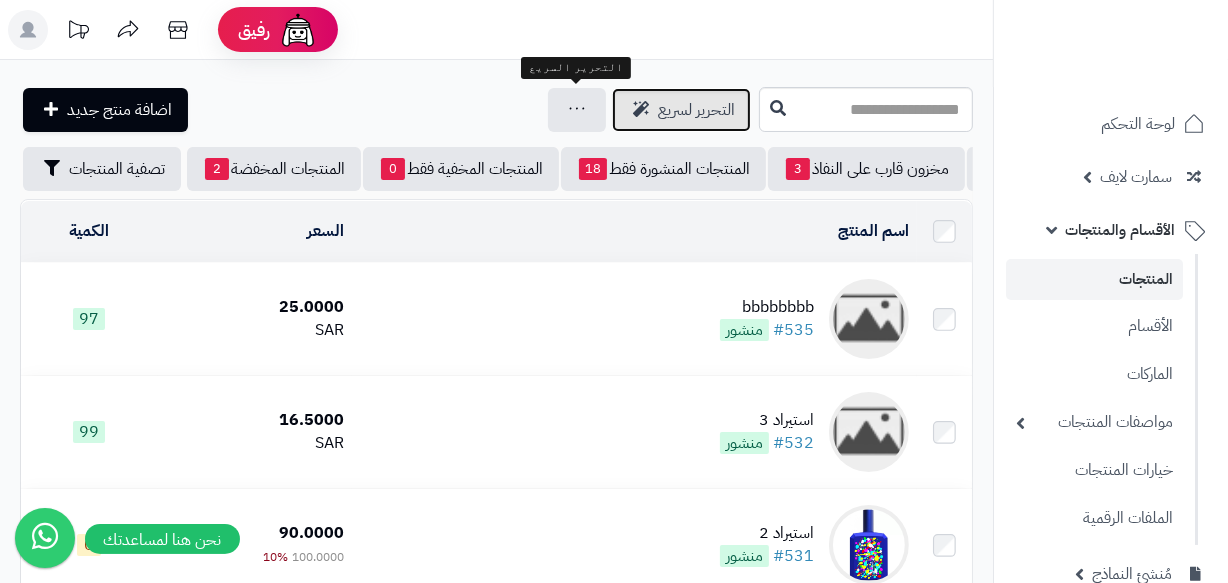 click on "التحرير لسريع" at bounding box center [696, 110] 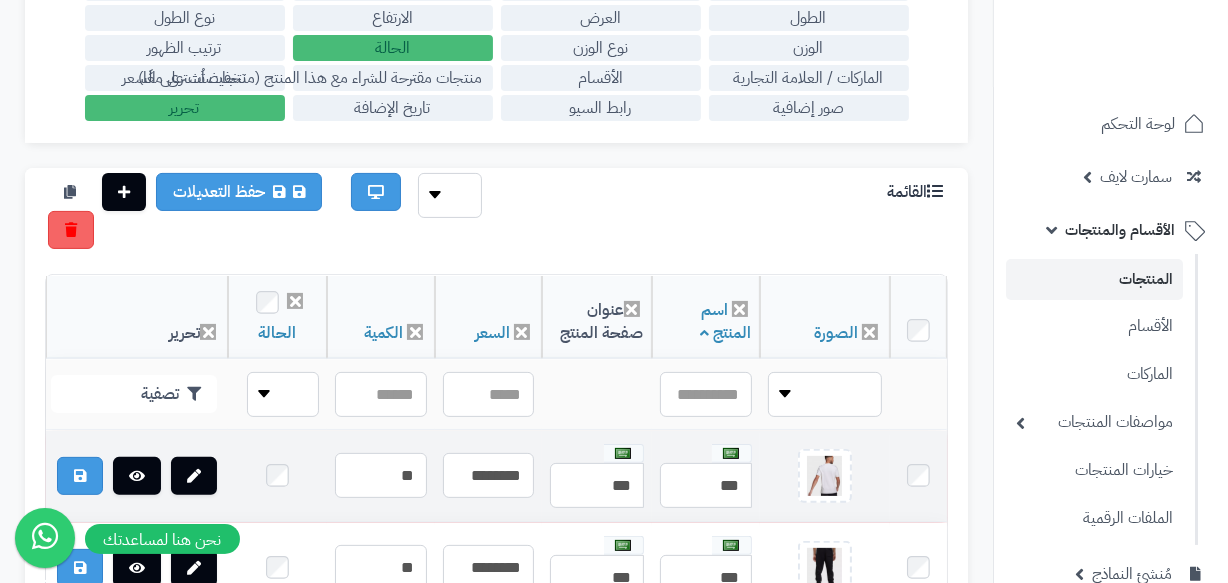 scroll, scrollTop: 363, scrollLeft: 0, axis: vertical 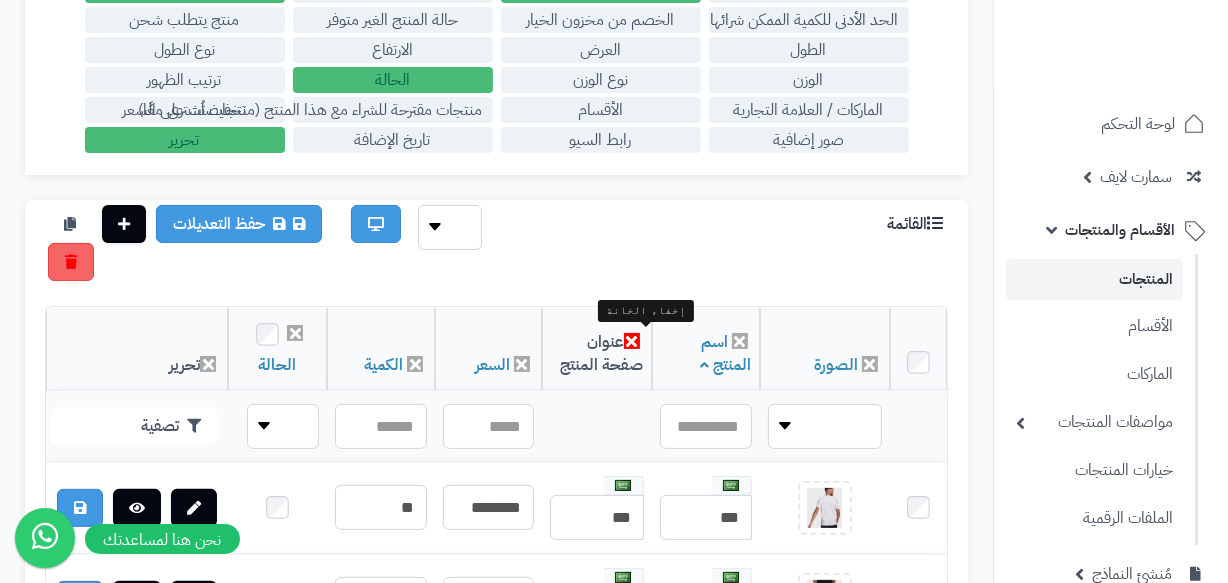click at bounding box center [632, 341] 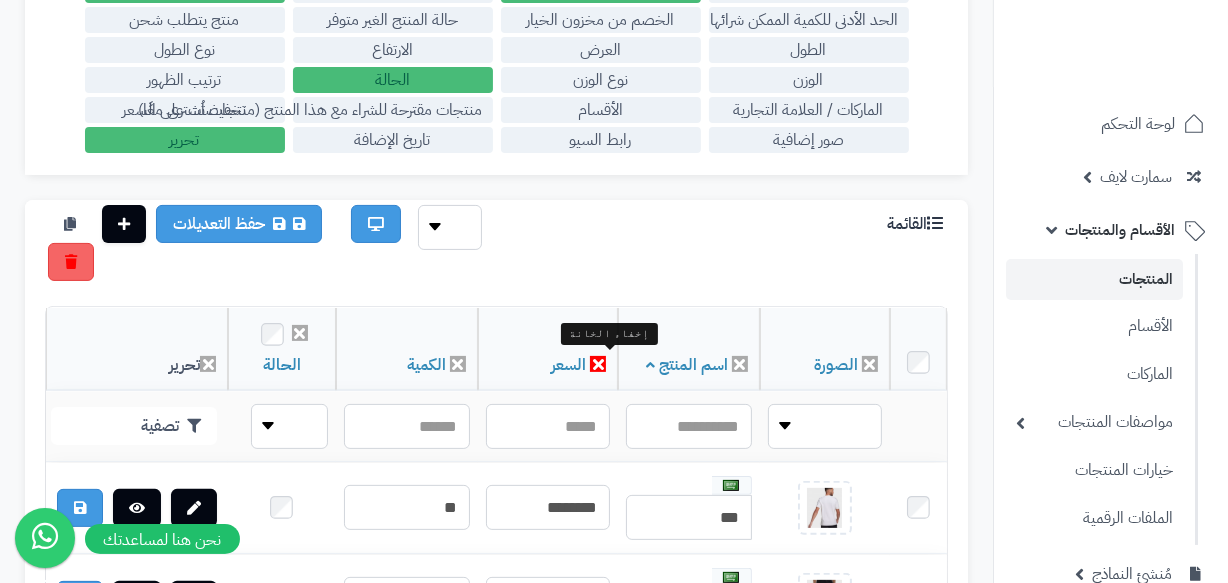 click at bounding box center (598, 364) 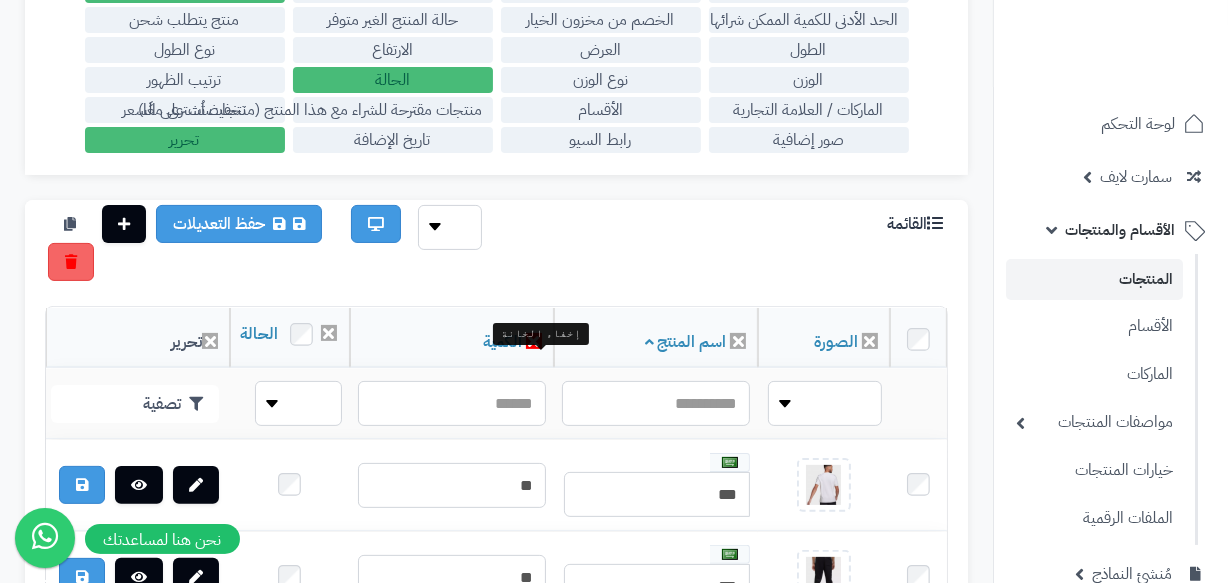 click at bounding box center [534, 341] 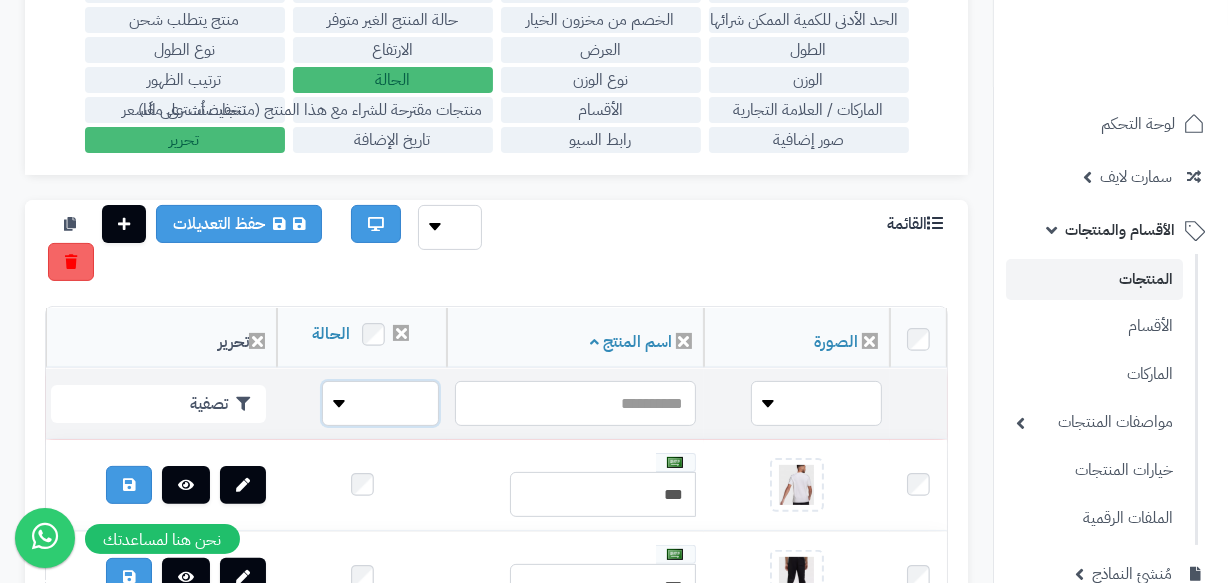 click on "**** ****" at bounding box center (380, 403) 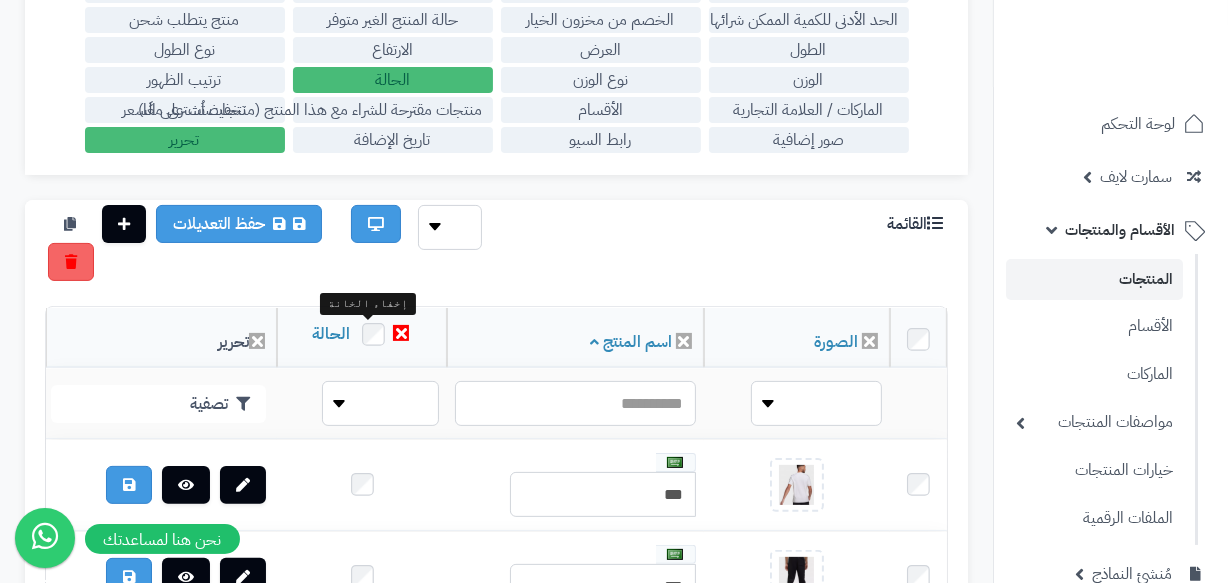 click at bounding box center (401, 333) 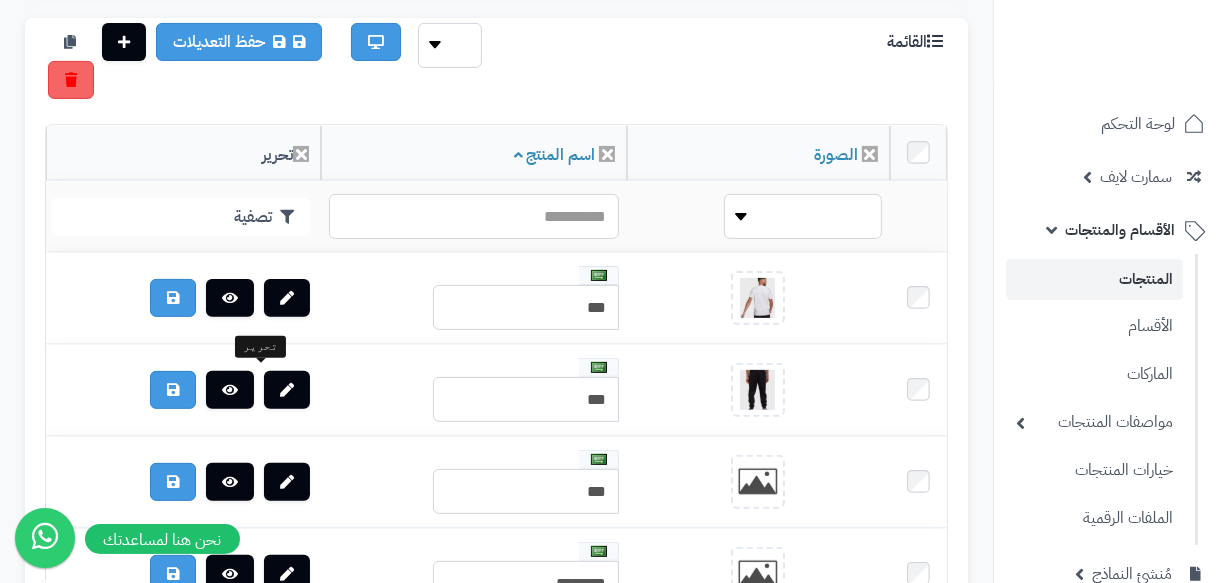scroll, scrollTop: 181, scrollLeft: 0, axis: vertical 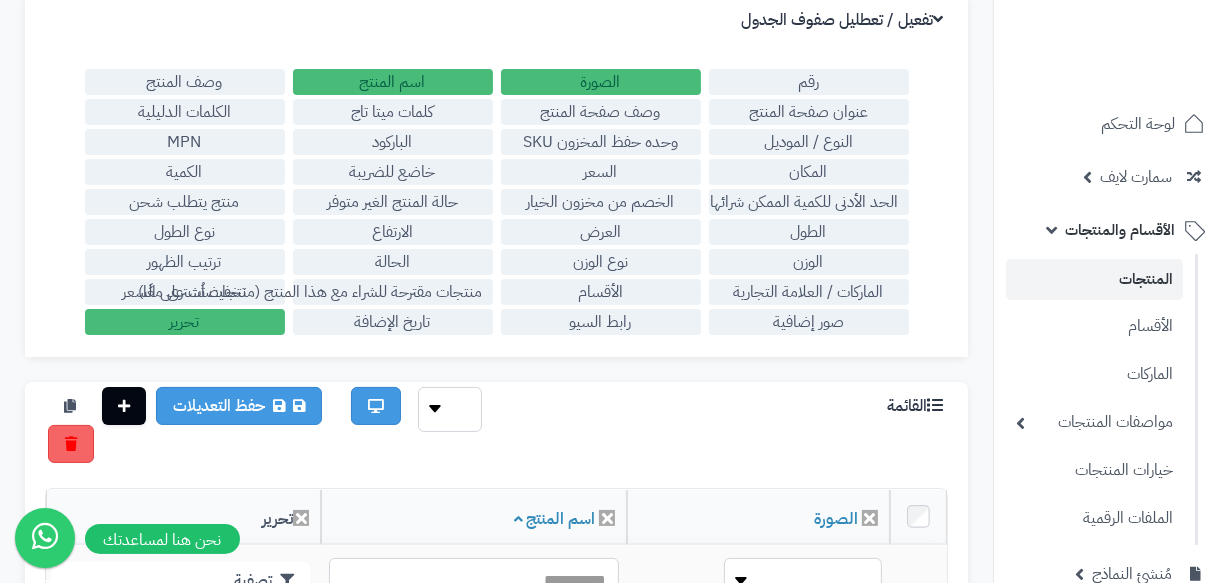click on "تحرير" at bounding box center [185, 322] 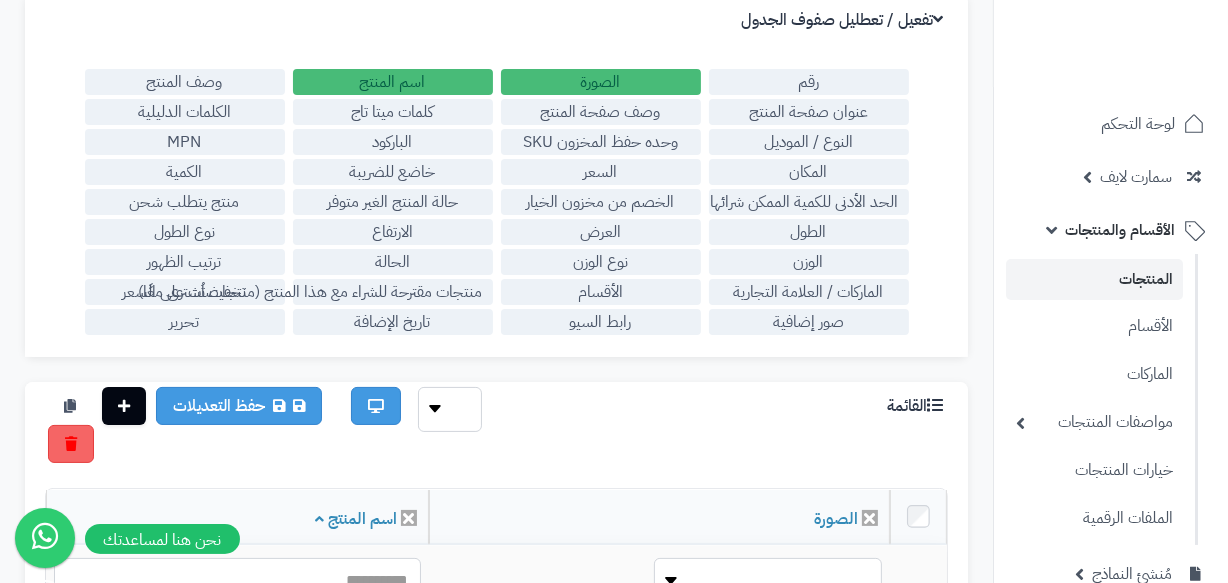 click on "الباركود" at bounding box center (393, 142) 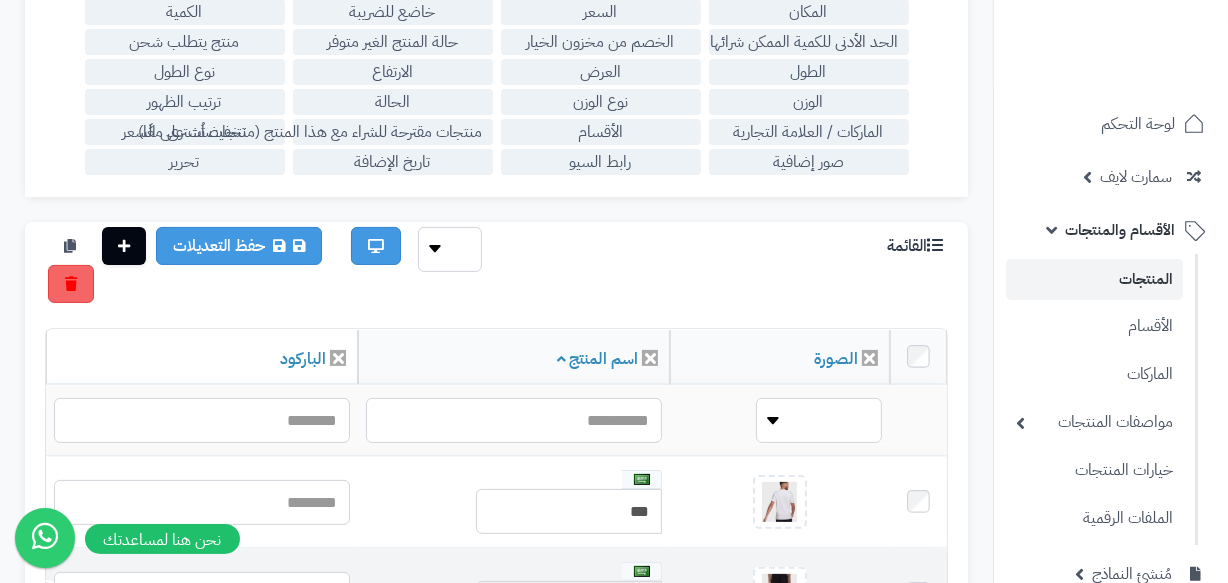 scroll, scrollTop: 454, scrollLeft: 0, axis: vertical 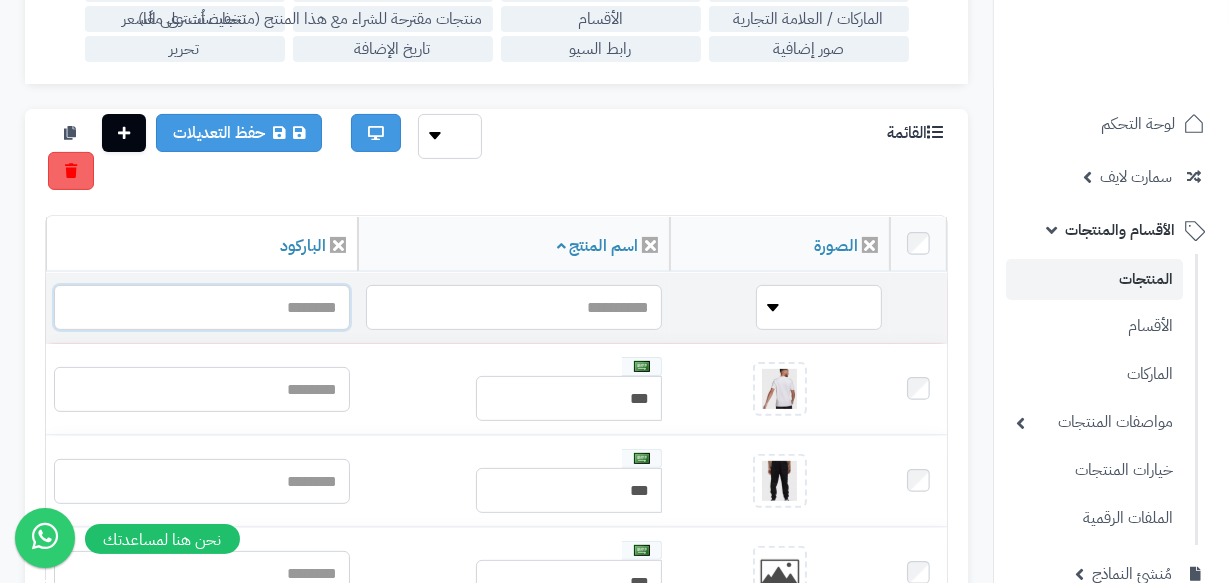 click at bounding box center [202, 307] 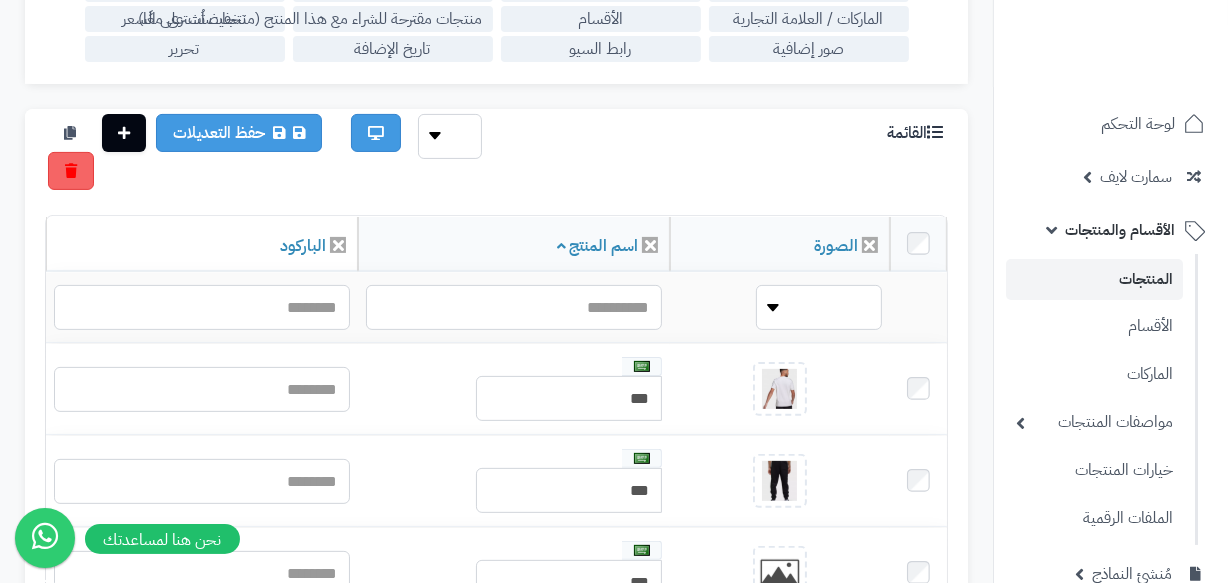 click on "المنتجات" at bounding box center (1094, 279) 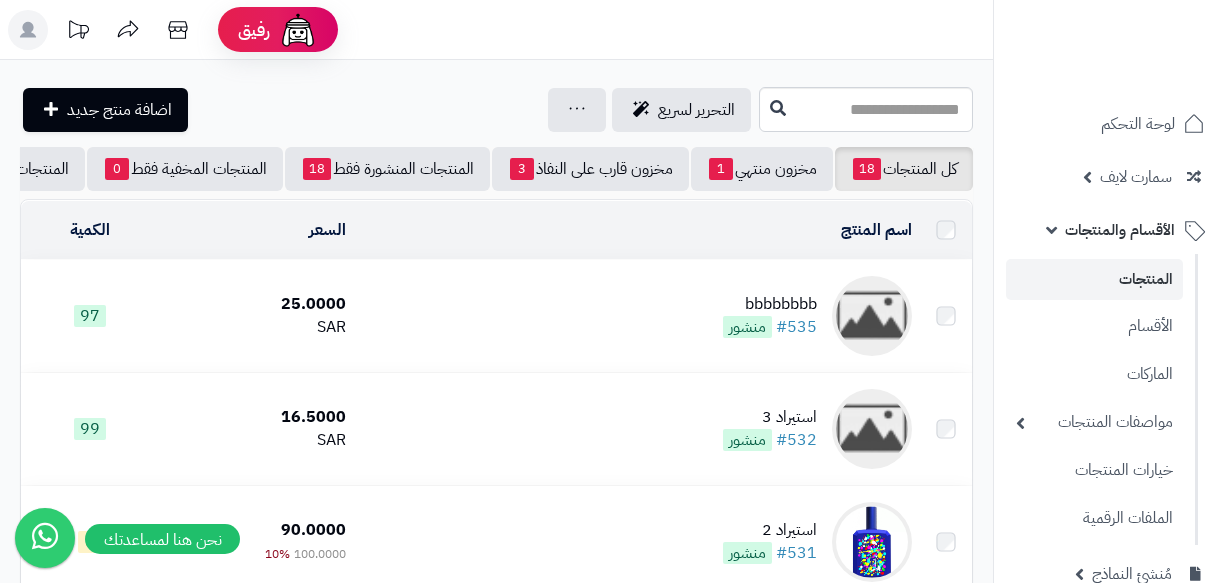 click on "25.0000 SAR" at bounding box center [256, 316] 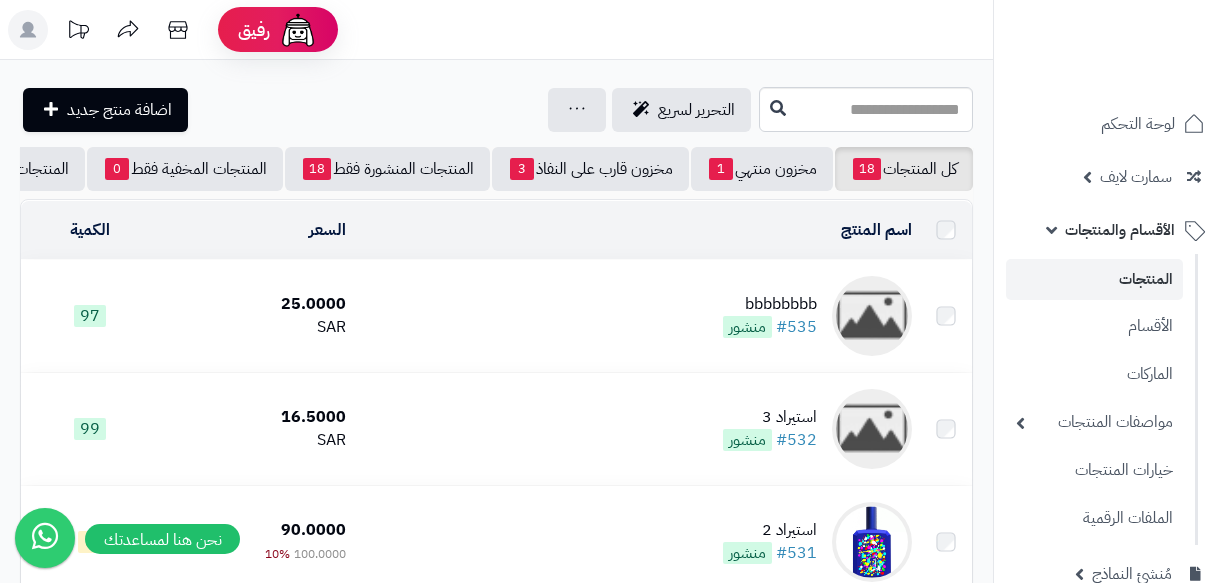 scroll, scrollTop: 0, scrollLeft: 0, axis: both 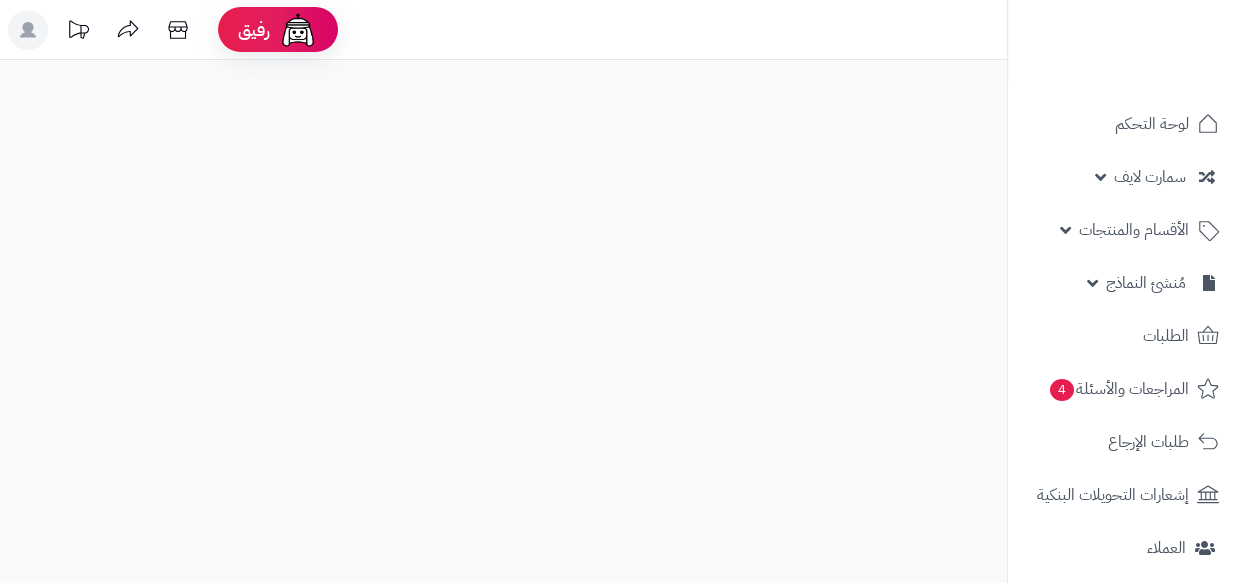 select 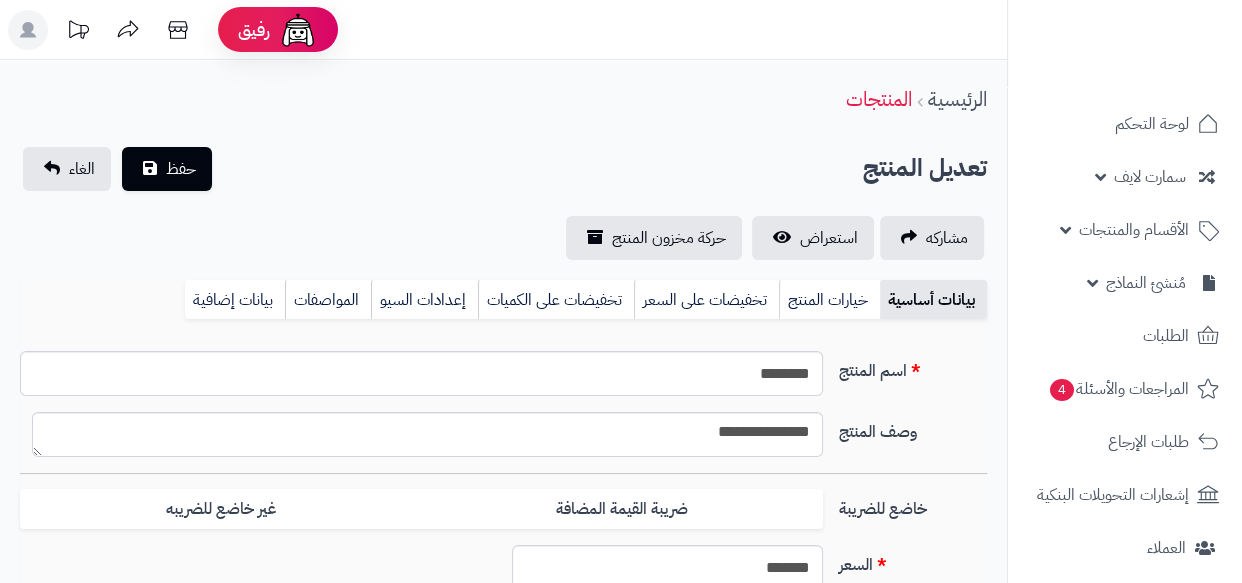 type on "**" 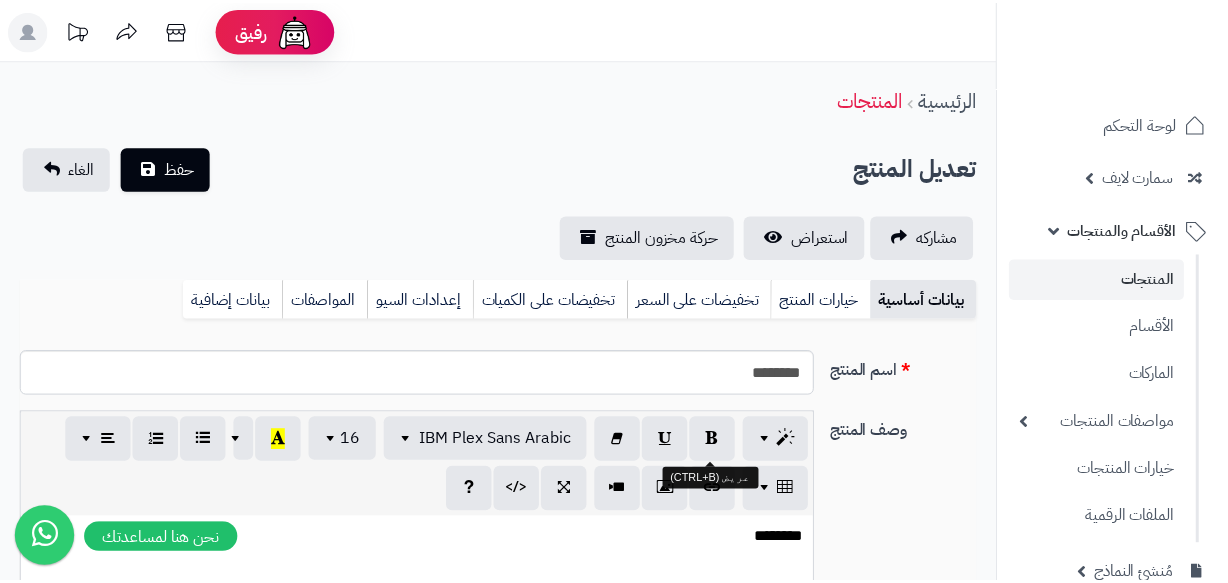 scroll, scrollTop: 181, scrollLeft: 0, axis: vertical 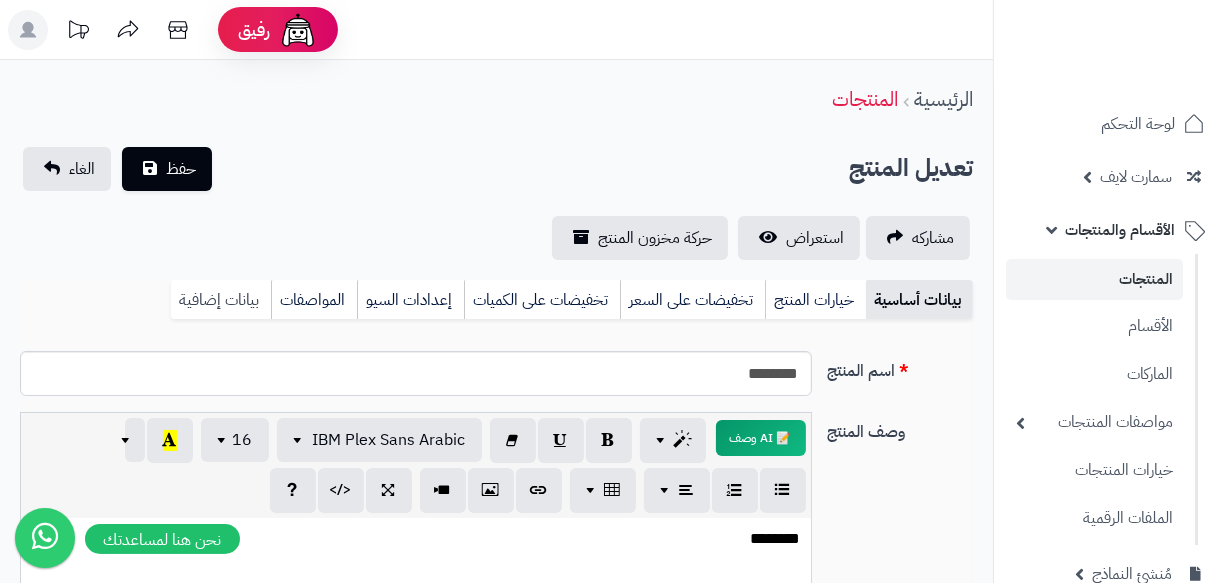 click on "بيانات إضافية" at bounding box center (221, 300) 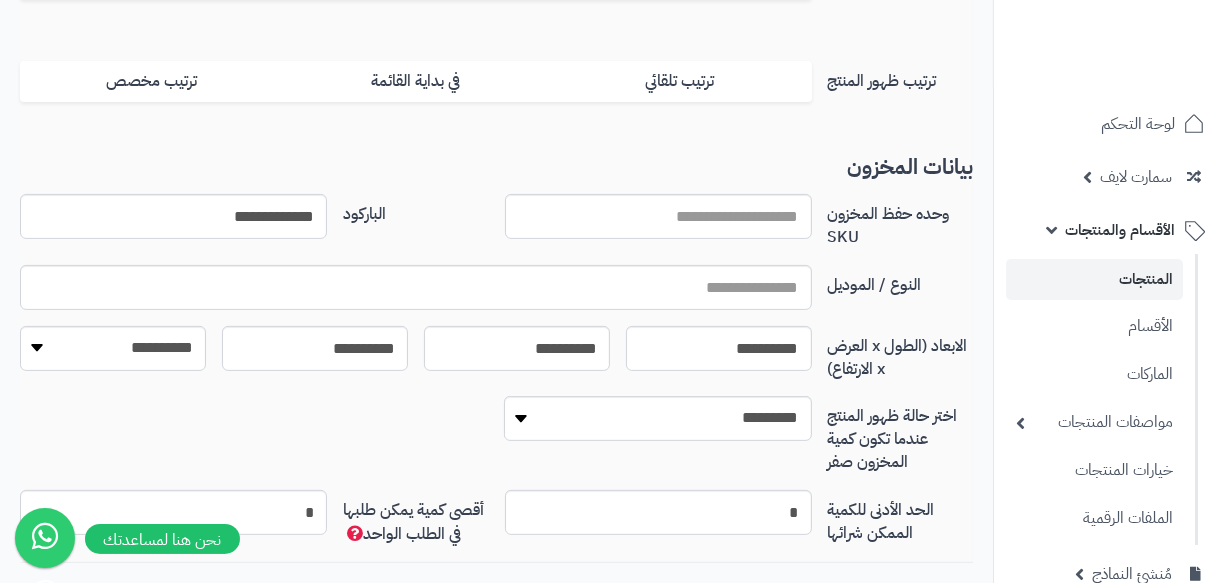 scroll, scrollTop: 454, scrollLeft: 0, axis: vertical 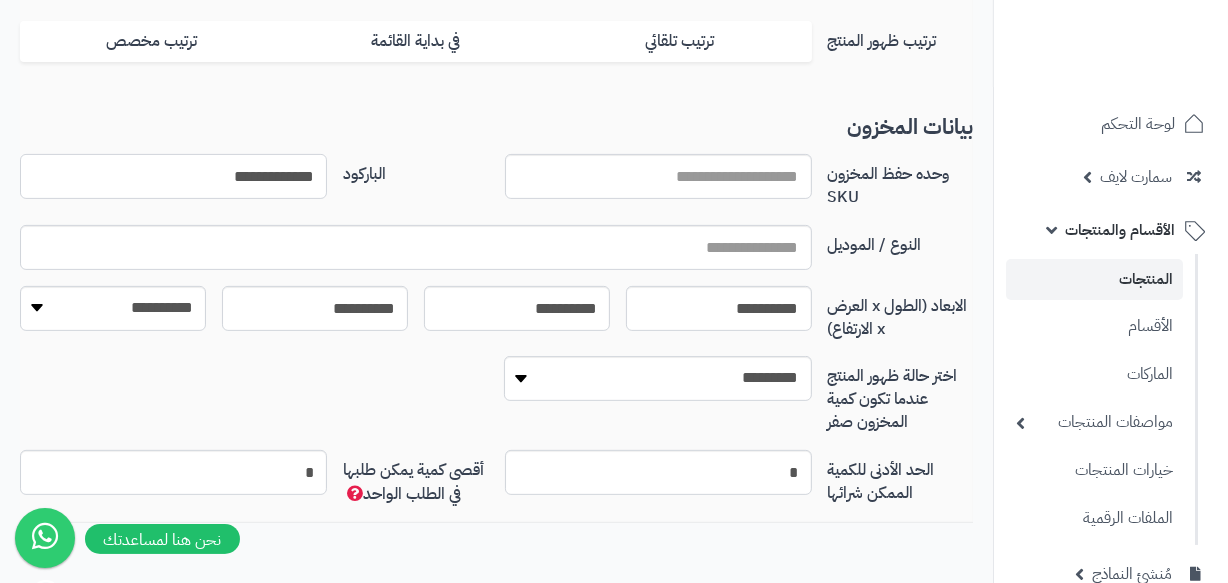 click on "**********" at bounding box center [173, 176] 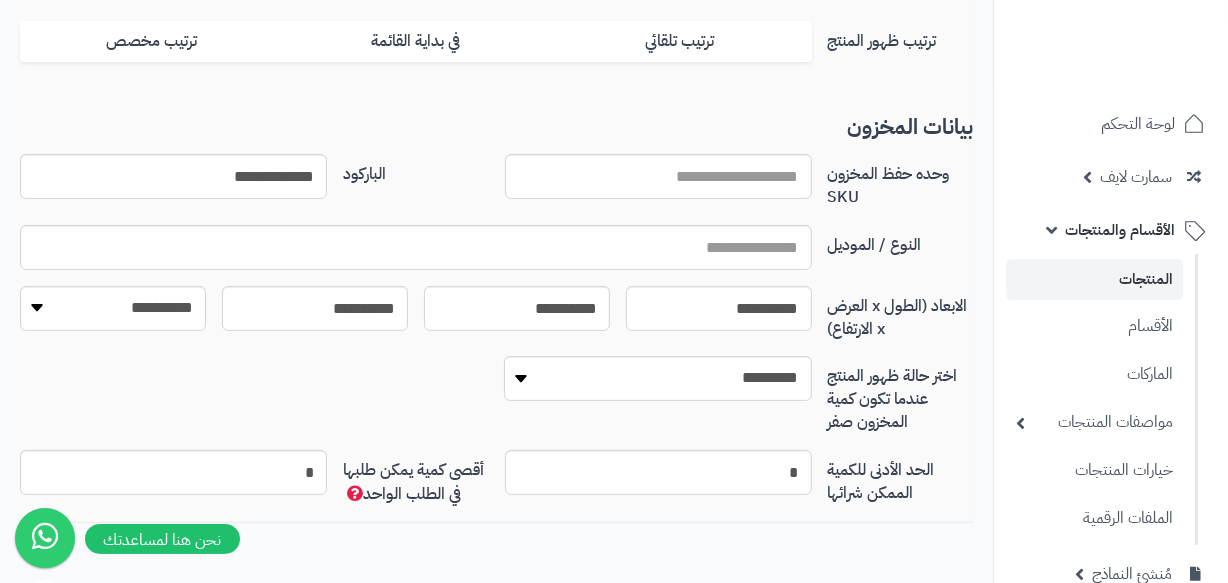 click on "**********" at bounding box center (496, 189) 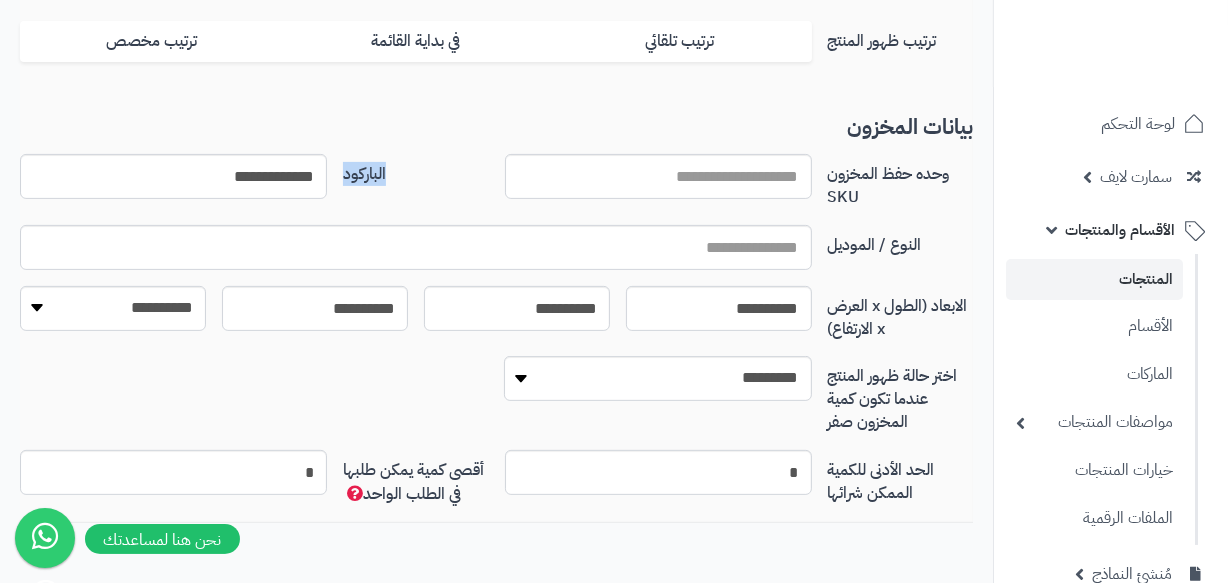 click on "**********" at bounding box center [496, 189] 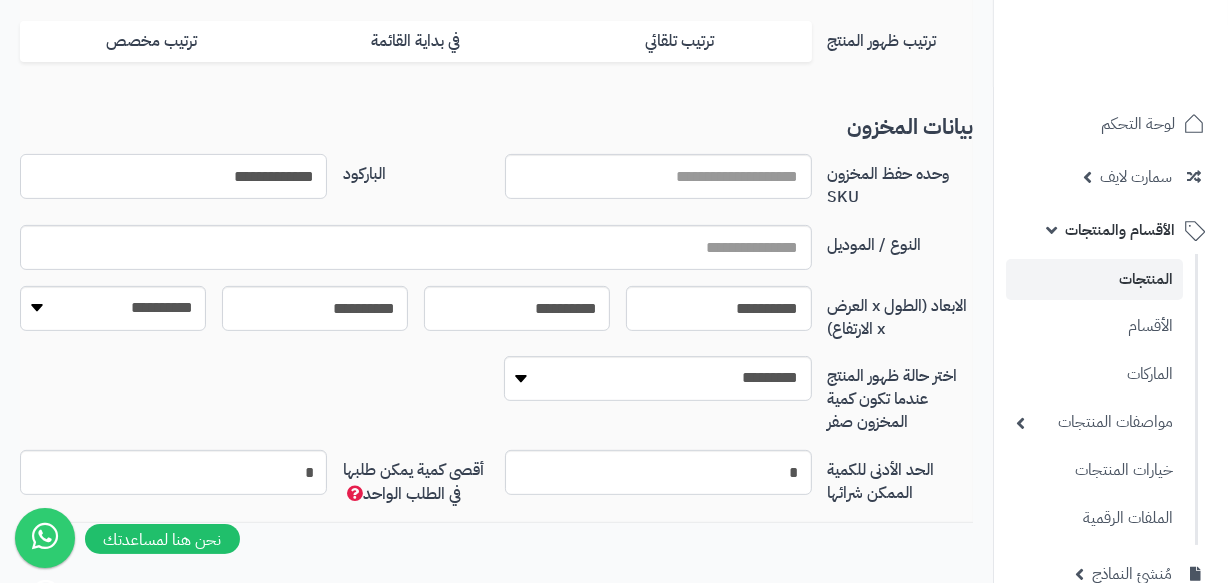 click on "**********" at bounding box center [173, 176] 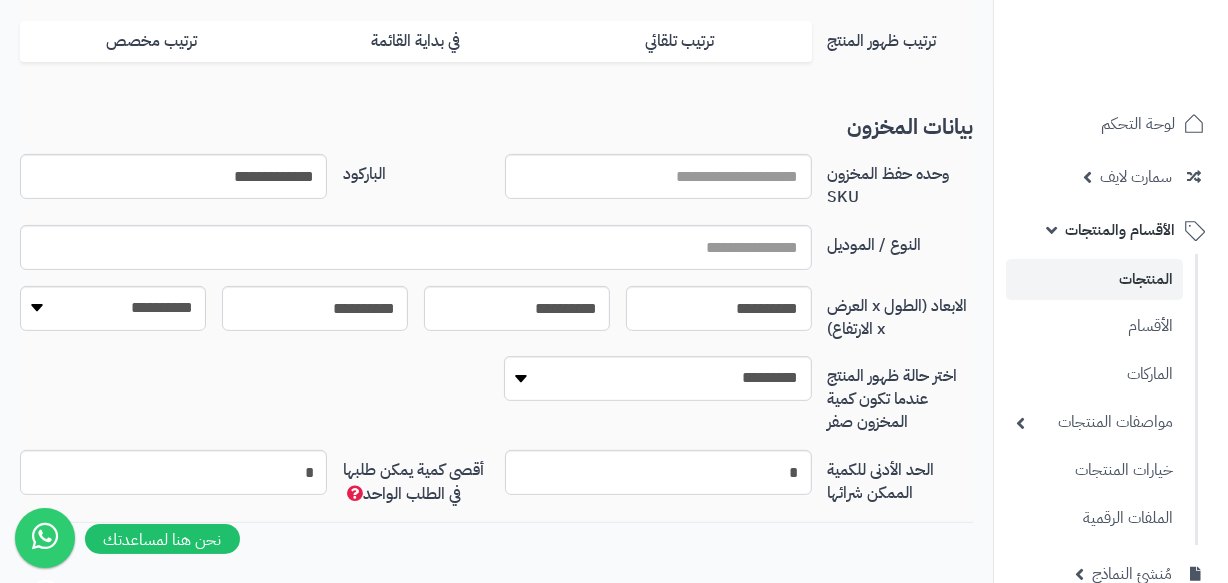 click on "**********" at bounding box center [496, 189] 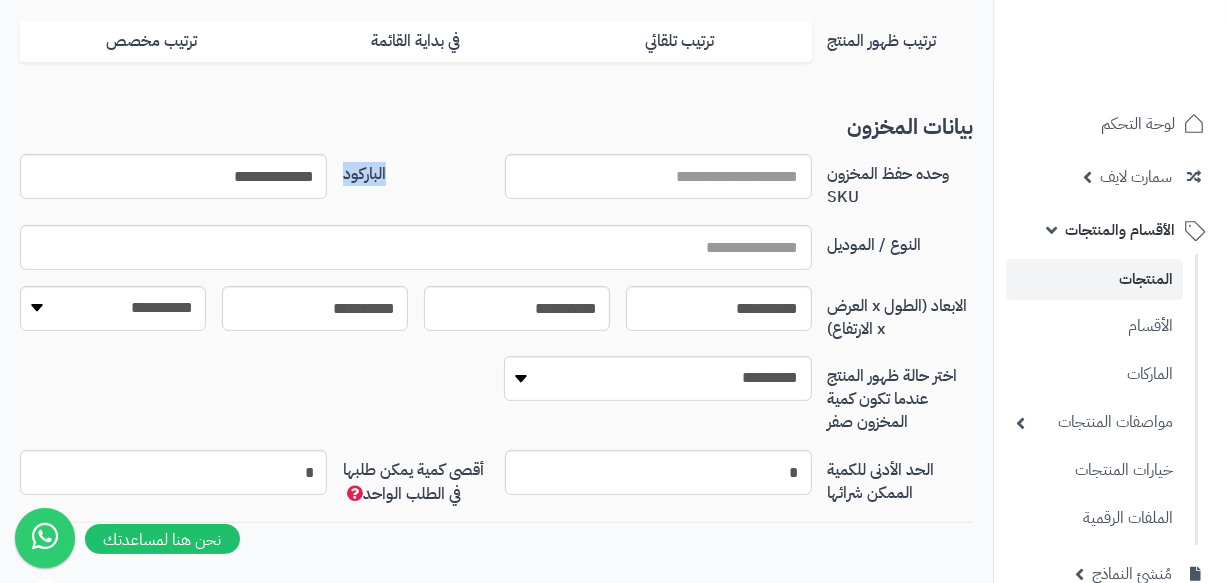 drag, startPoint x: 414, startPoint y: 186, endPoint x: 327, endPoint y: 180, distance: 87.20665 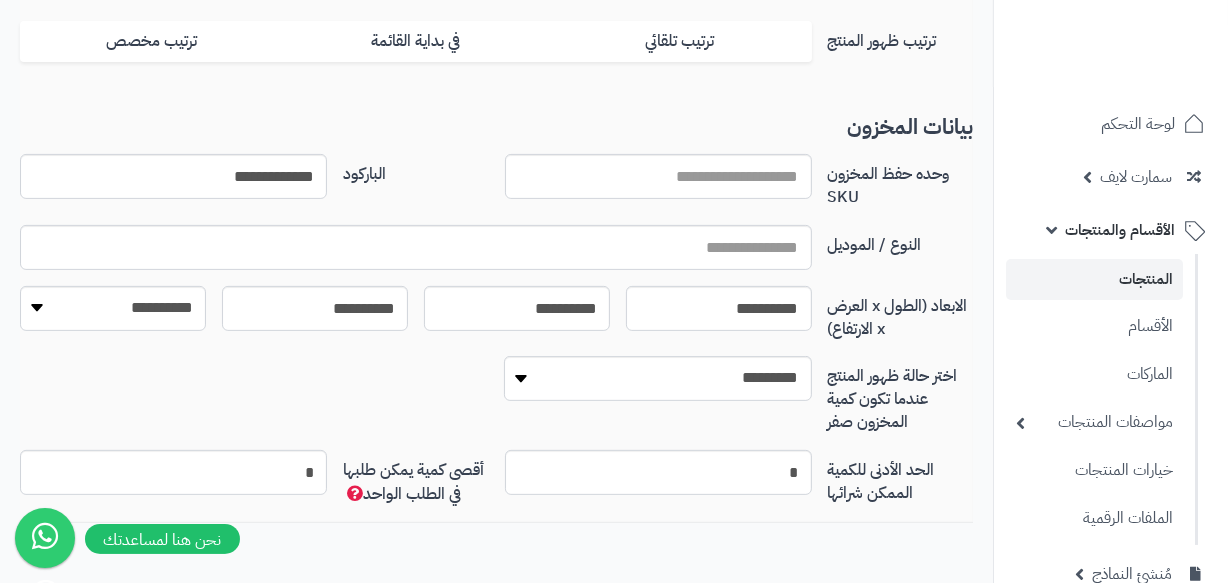 click on "**********" at bounding box center [173, 176] 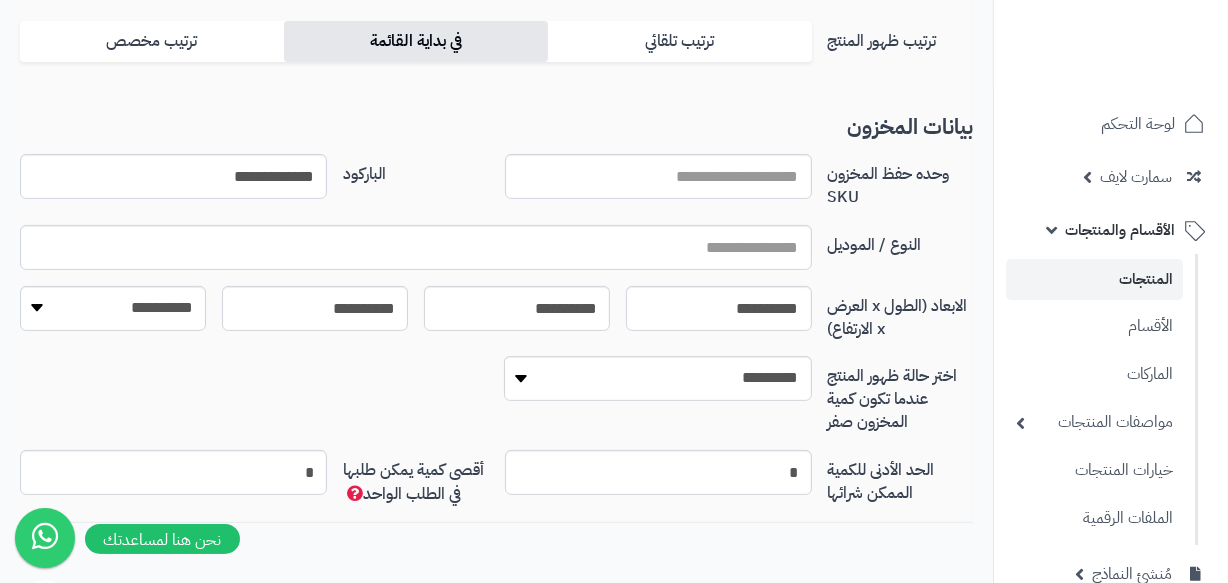 click on "في بداية القائمة" at bounding box center (416, 41) 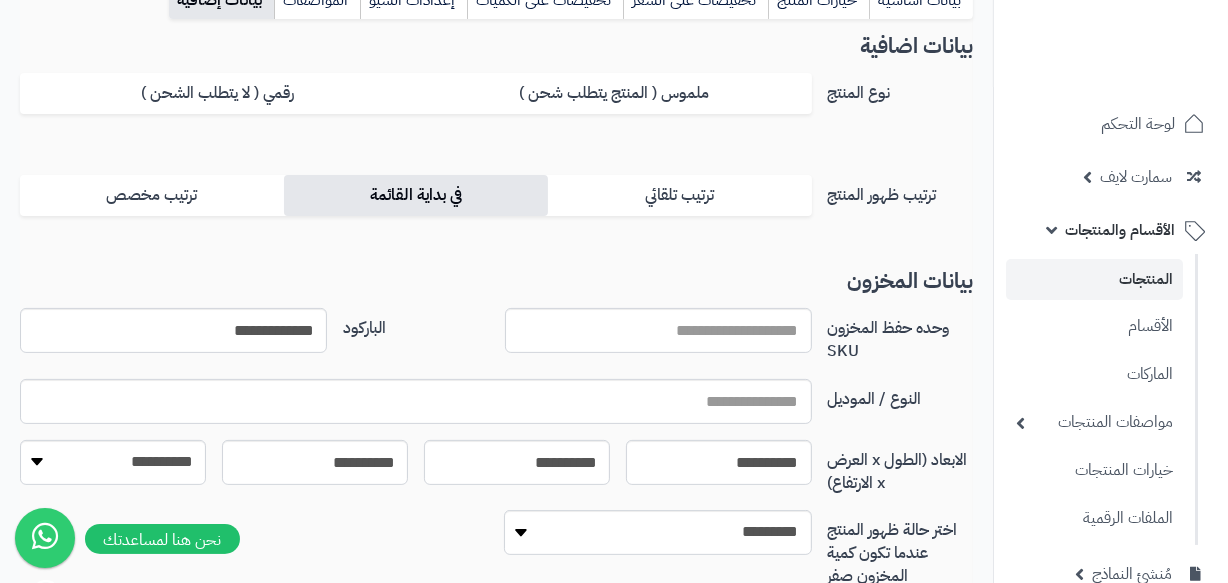 scroll, scrollTop: 272, scrollLeft: 0, axis: vertical 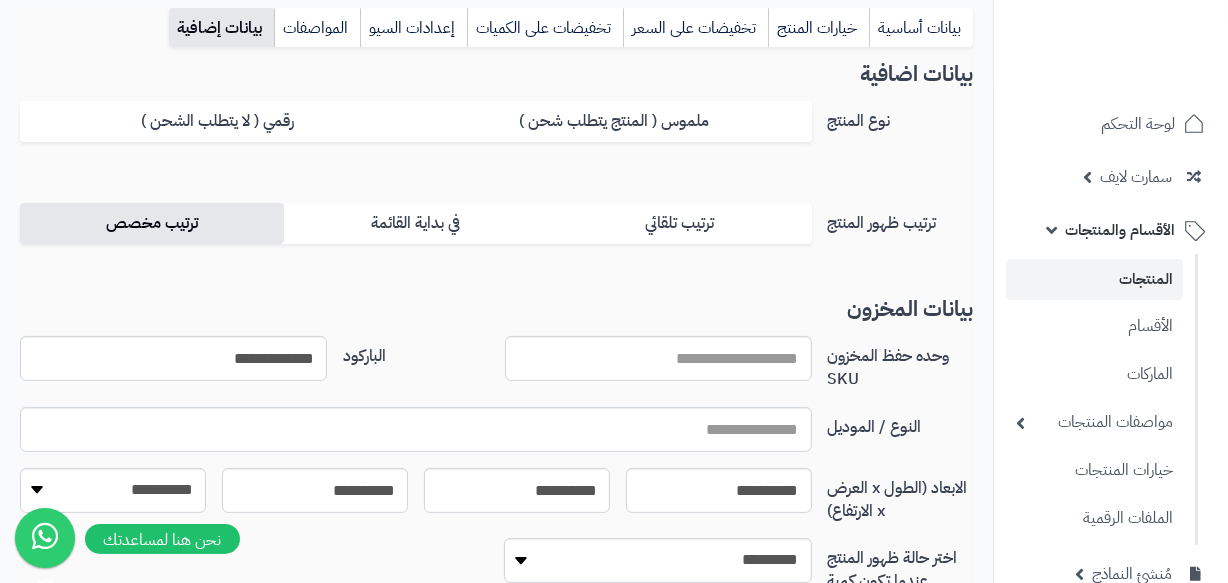 click on "ترتيب مخصص" at bounding box center (152, 223) 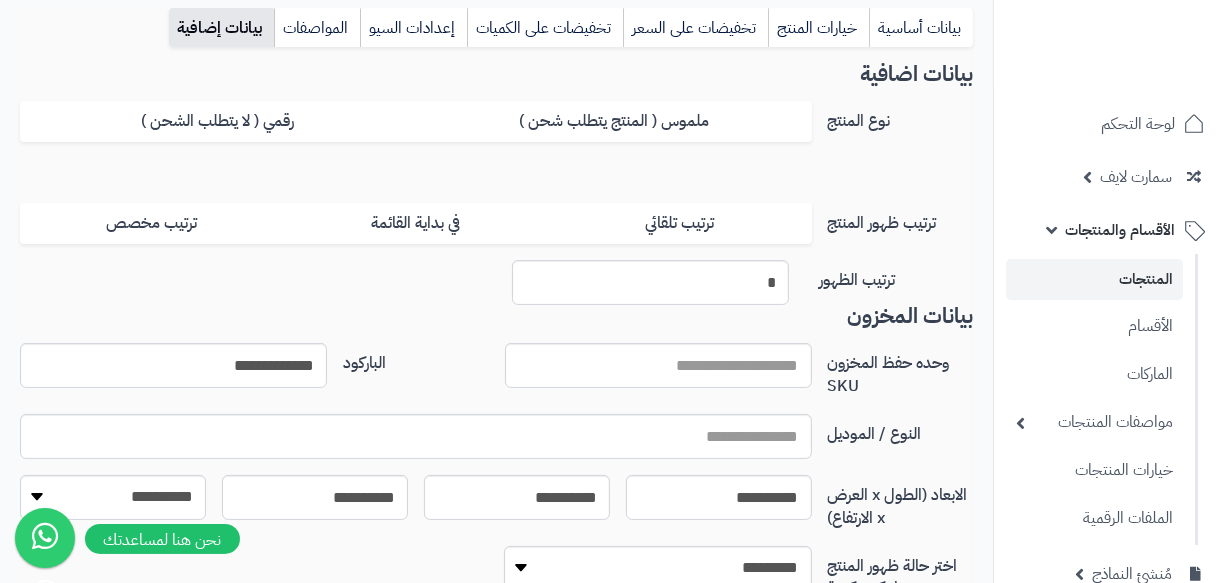 click on "ترتيب ظهور المنتج
ترتيب تلقائي
في بداية القائمة
ترتيب مخصص" at bounding box center (496, 231) 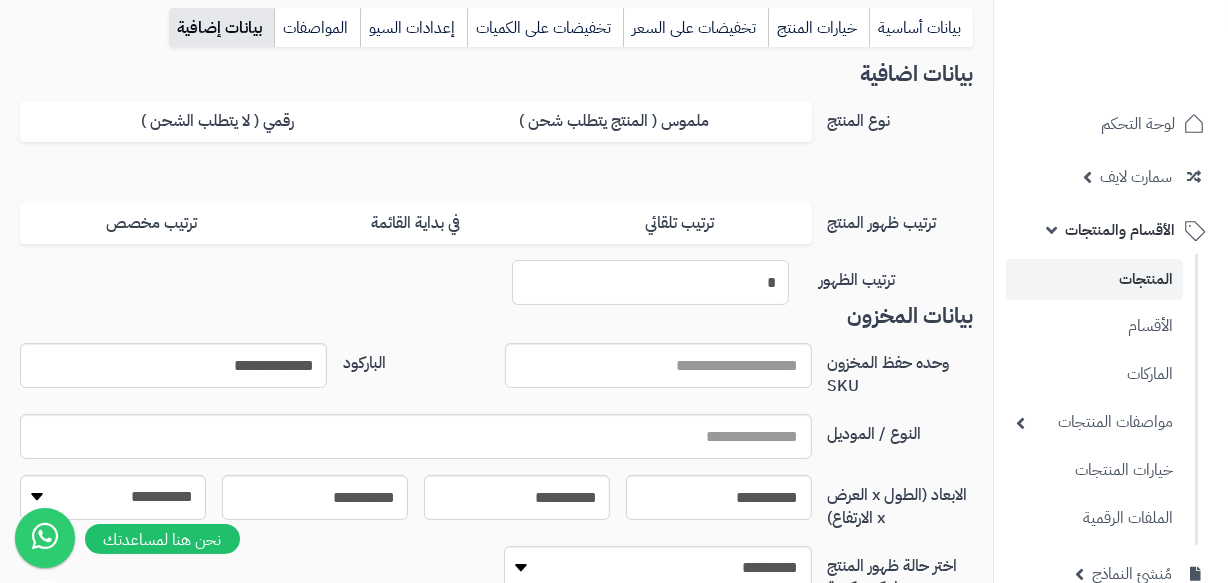 click on "*" at bounding box center (651, 282) 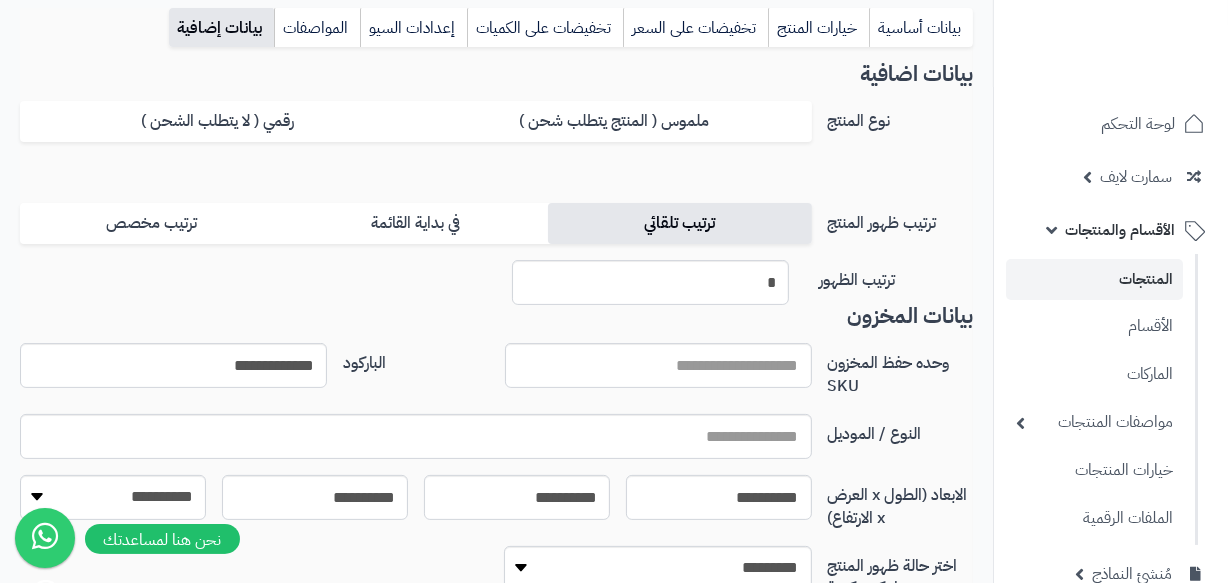 click on "ترتيب تلقائي" at bounding box center [680, 223] 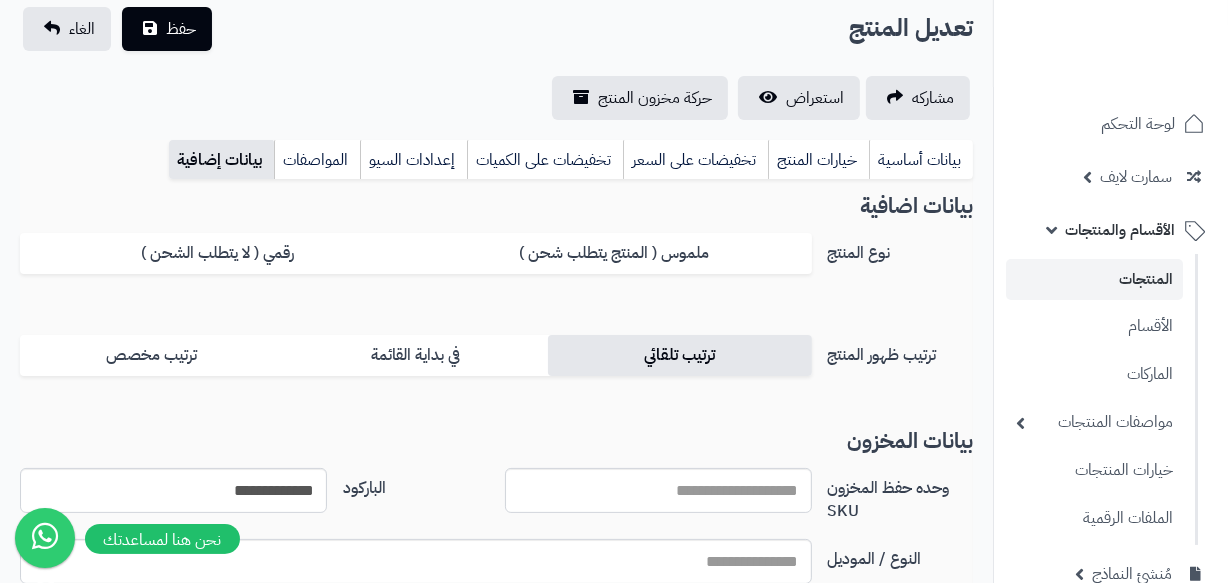 scroll, scrollTop: 0, scrollLeft: 0, axis: both 